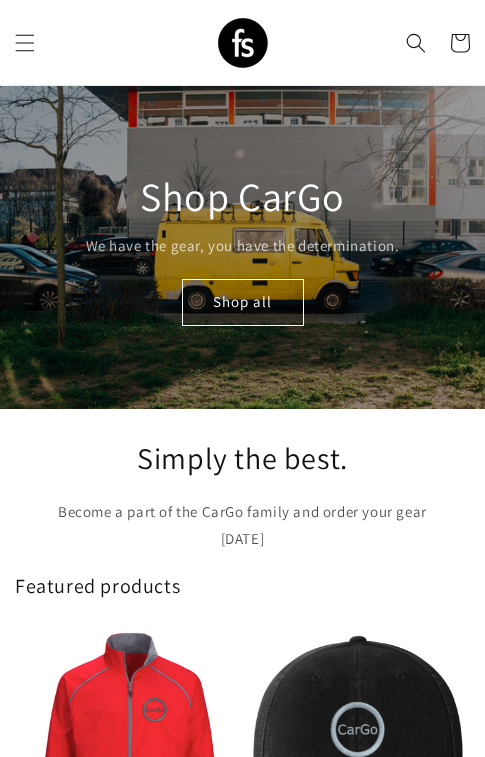 scroll, scrollTop: 0, scrollLeft: 0, axis: both 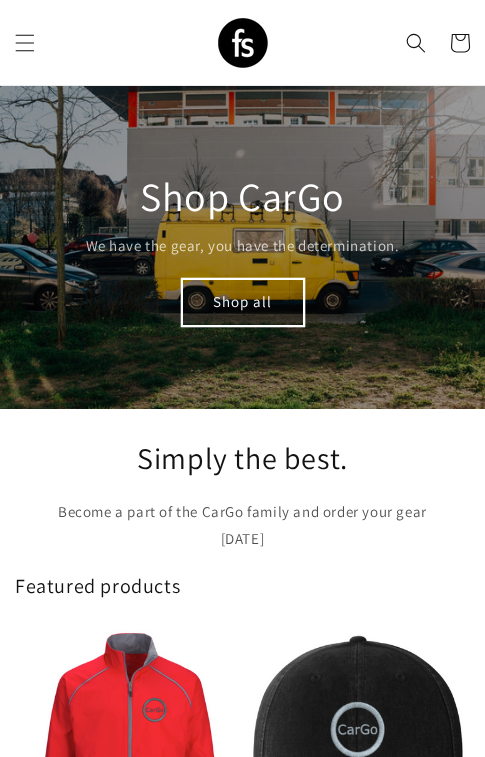 click on "Shop all" at bounding box center (243, 302) 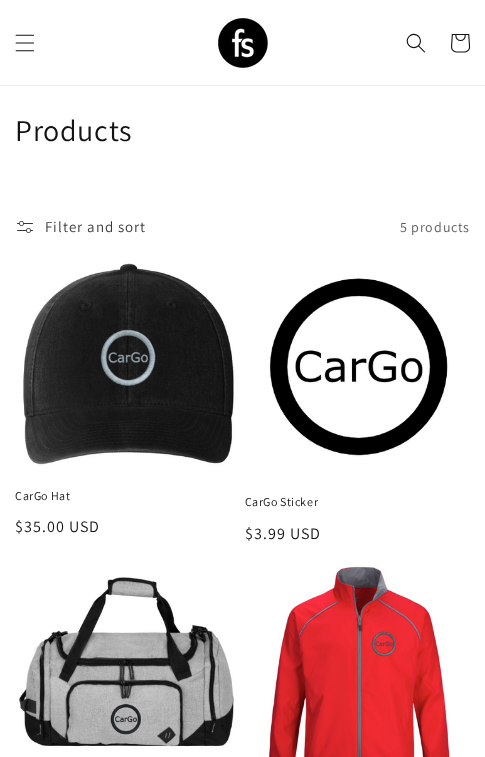 scroll, scrollTop: 29, scrollLeft: 0, axis: vertical 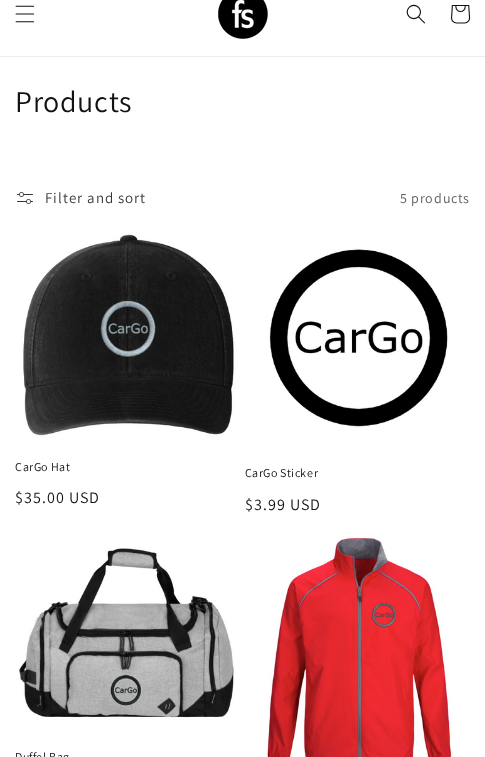 click on "CarGo Sticker" at bounding box center (358, 473) 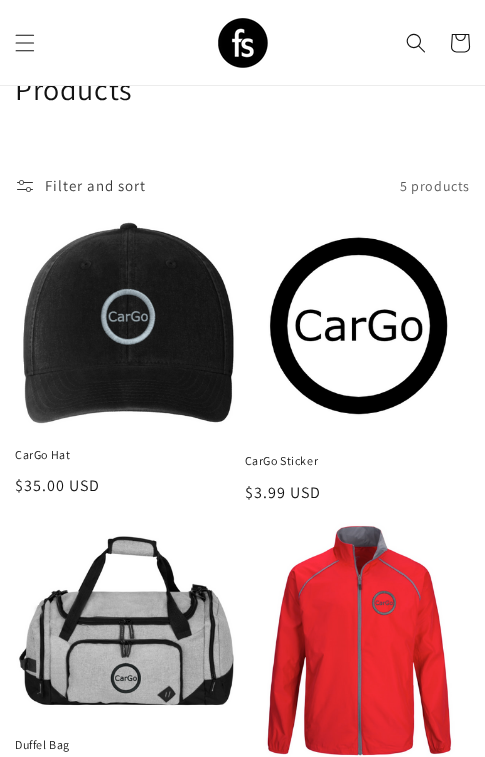 scroll, scrollTop: 29, scrollLeft: 0, axis: vertical 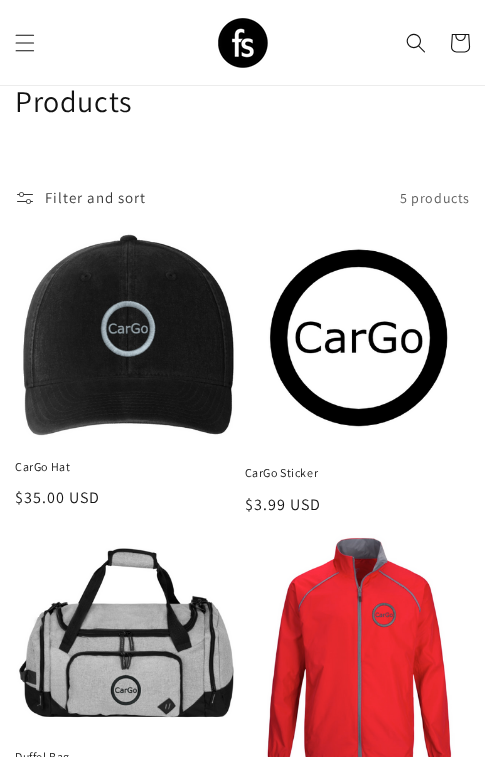 click on "CarGo Hat" at bounding box center (128, 467) 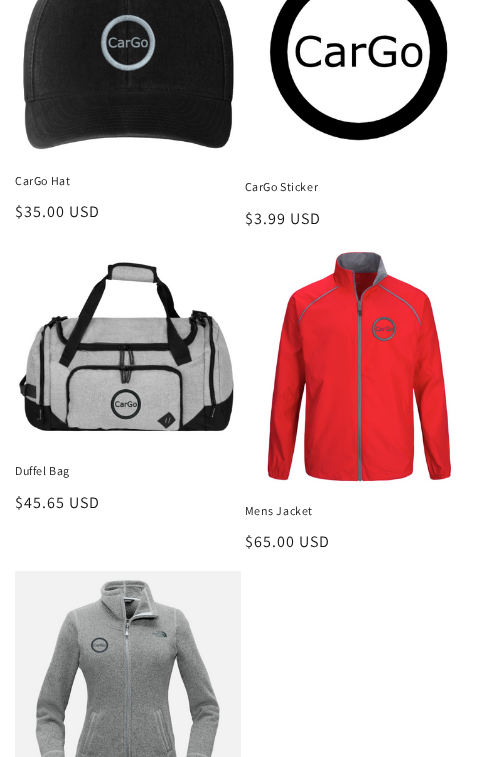 scroll, scrollTop: 344, scrollLeft: 0, axis: vertical 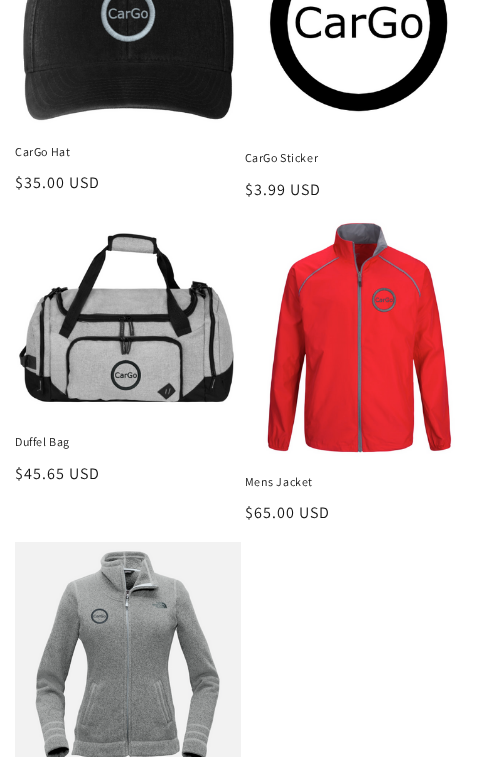 click on "Mens Jacket" at bounding box center (358, 482) 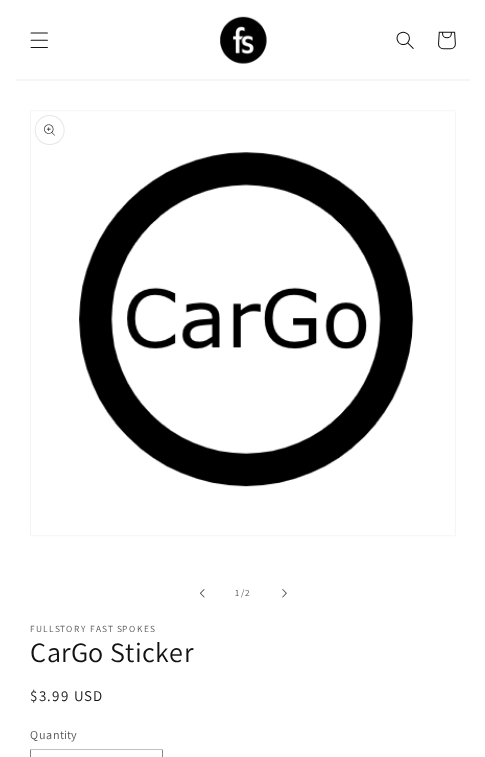 scroll, scrollTop: 0, scrollLeft: 0, axis: both 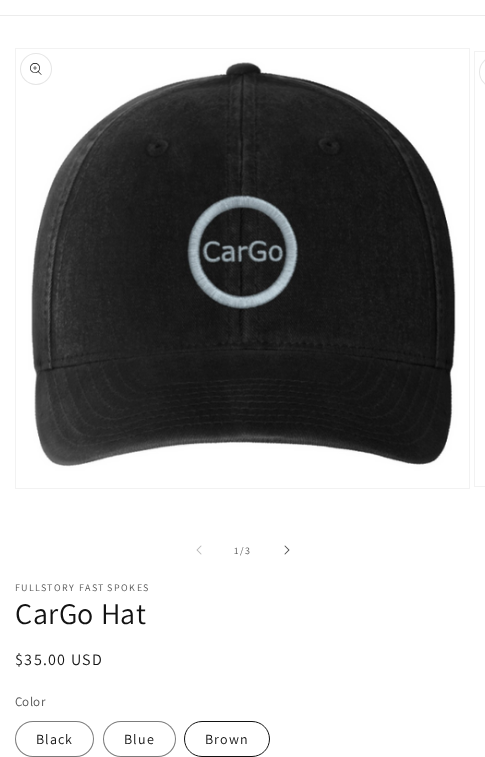 click on "Brown" at bounding box center [227, 739] 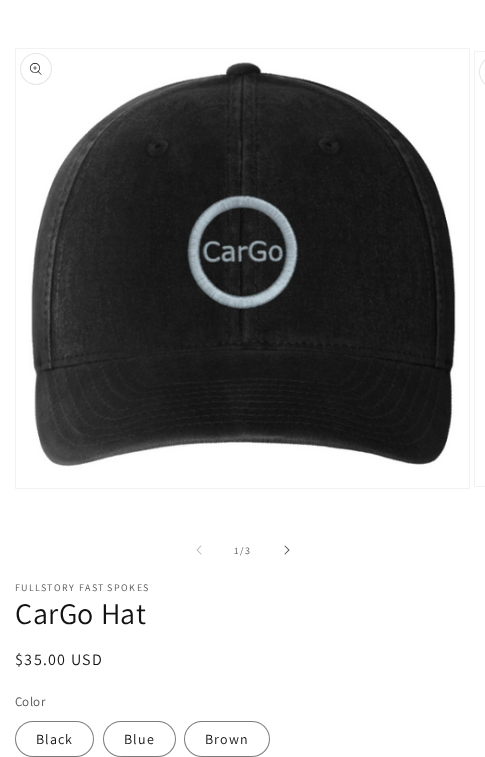 scroll, scrollTop: 231, scrollLeft: 0, axis: vertical 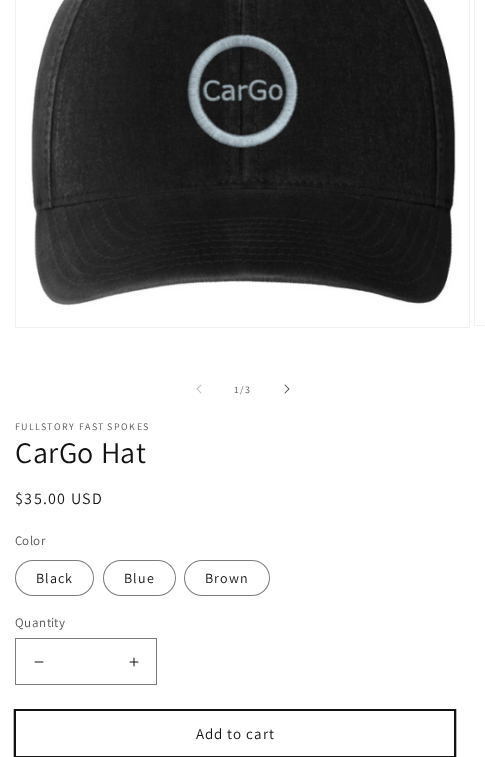 click on "Add to cart" at bounding box center (235, 733) 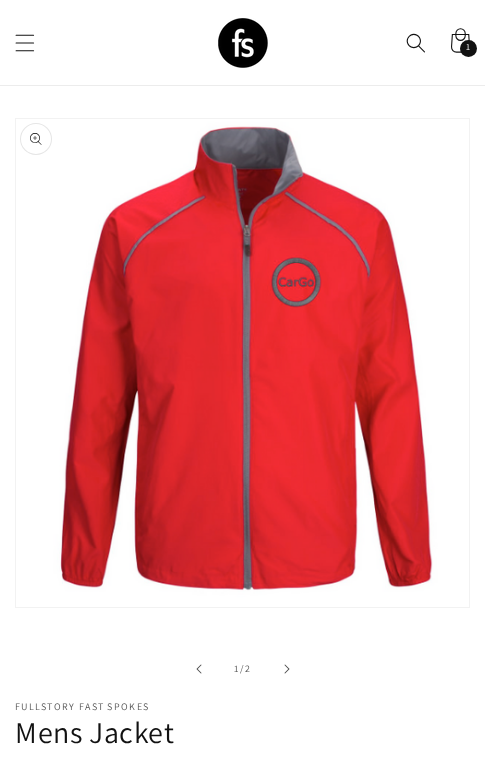scroll, scrollTop: 208, scrollLeft: 0, axis: vertical 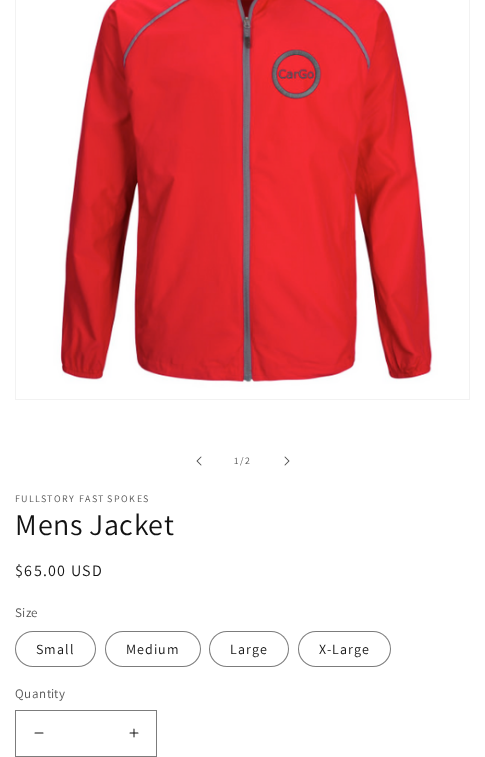 click on "Increase quantity for Mens Jacket" at bounding box center [133, 733] 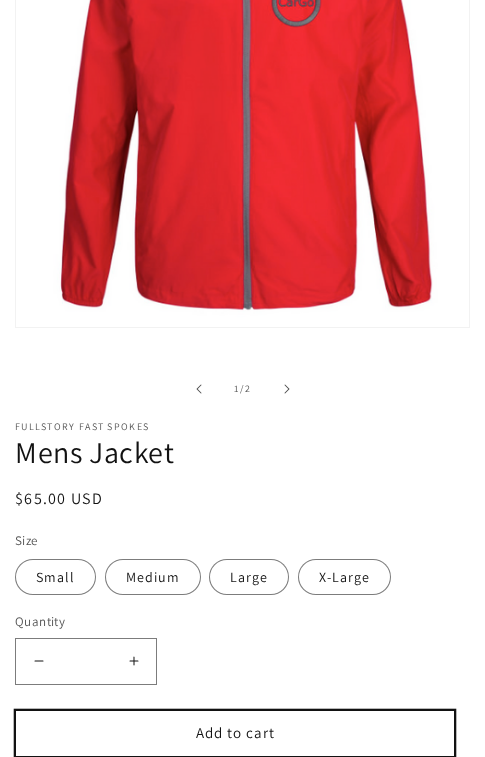 click on "Add to cart" at bounding box center [235, 733] 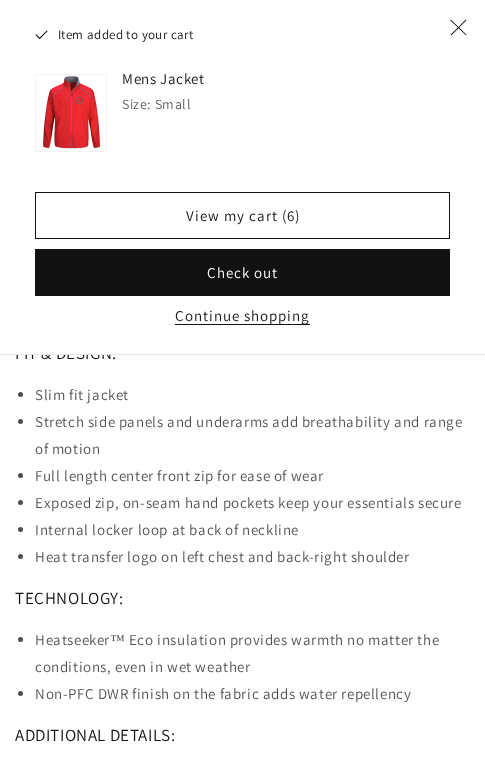 scroll, scrollTop: 2484, scrollLeft: 0, axis: vertical 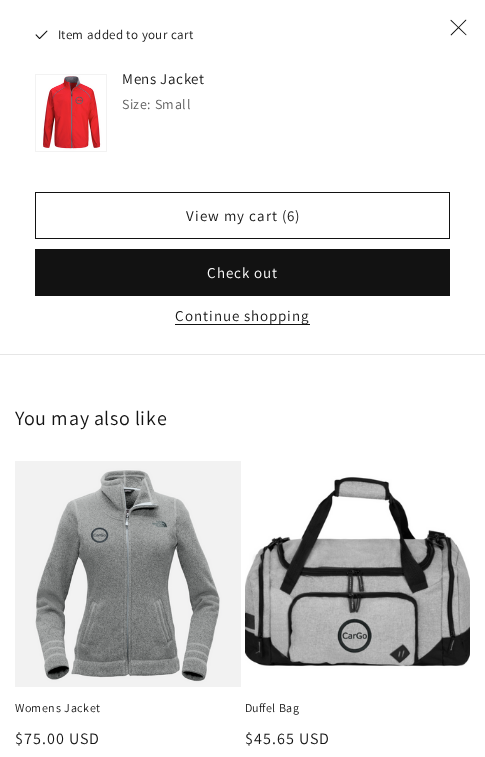 click on "Womens Jacket" at bounding box center (128, 708) 